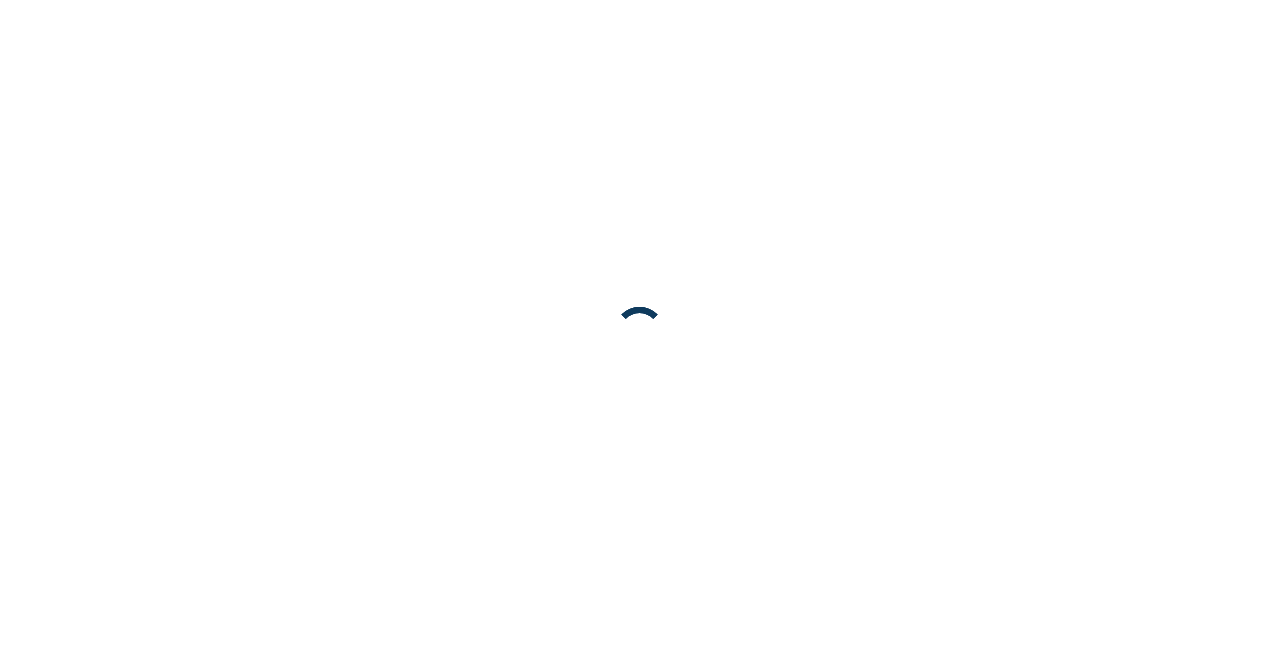 scroll, scrollTop: 0, scrollLeft: 0, axis: both 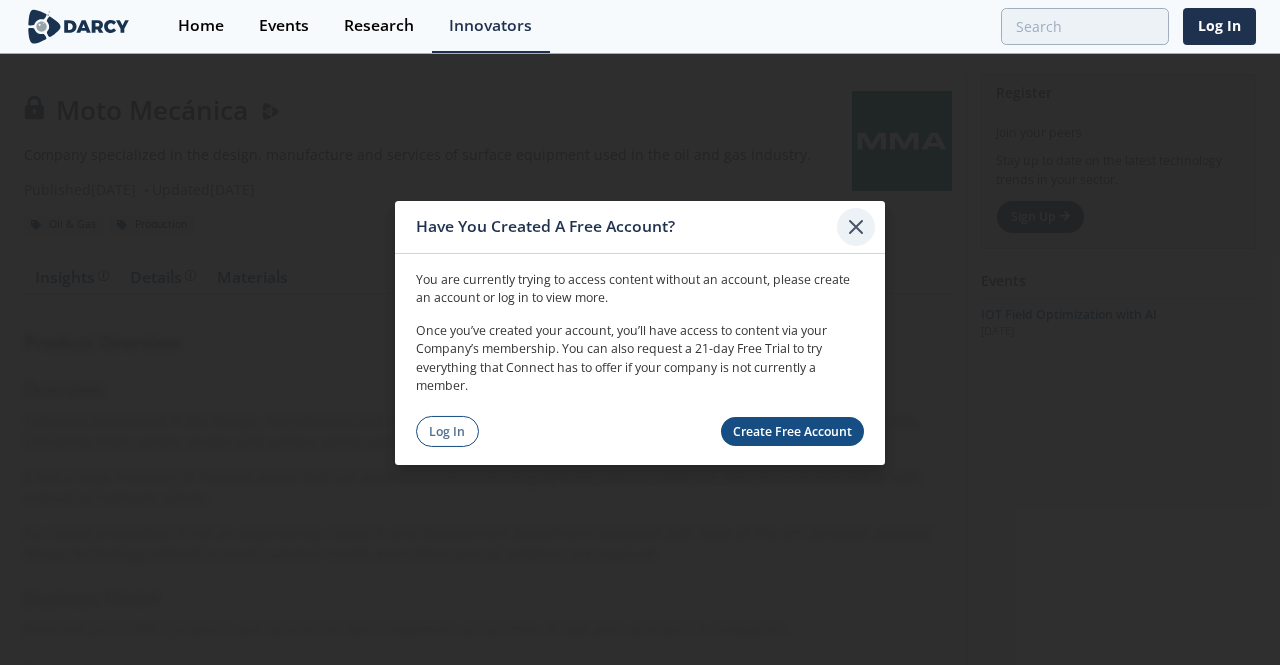 click 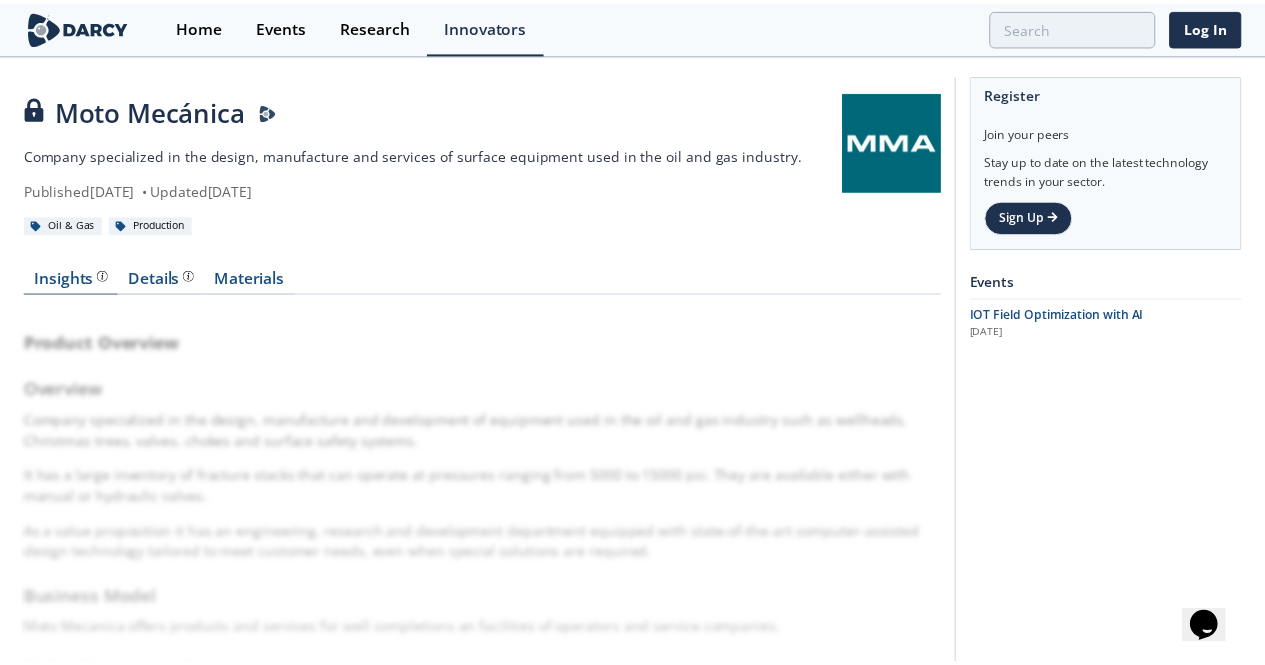 scroll, scrollTop: 0, scrollLeft: 0, axis: both 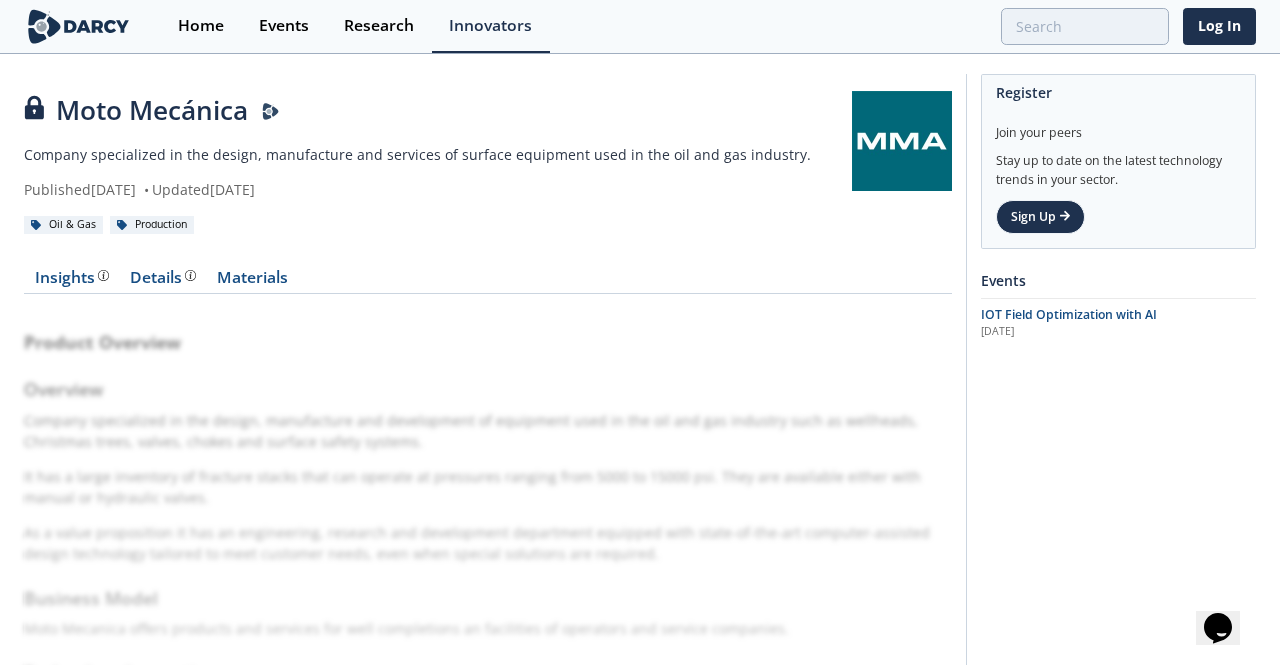 click 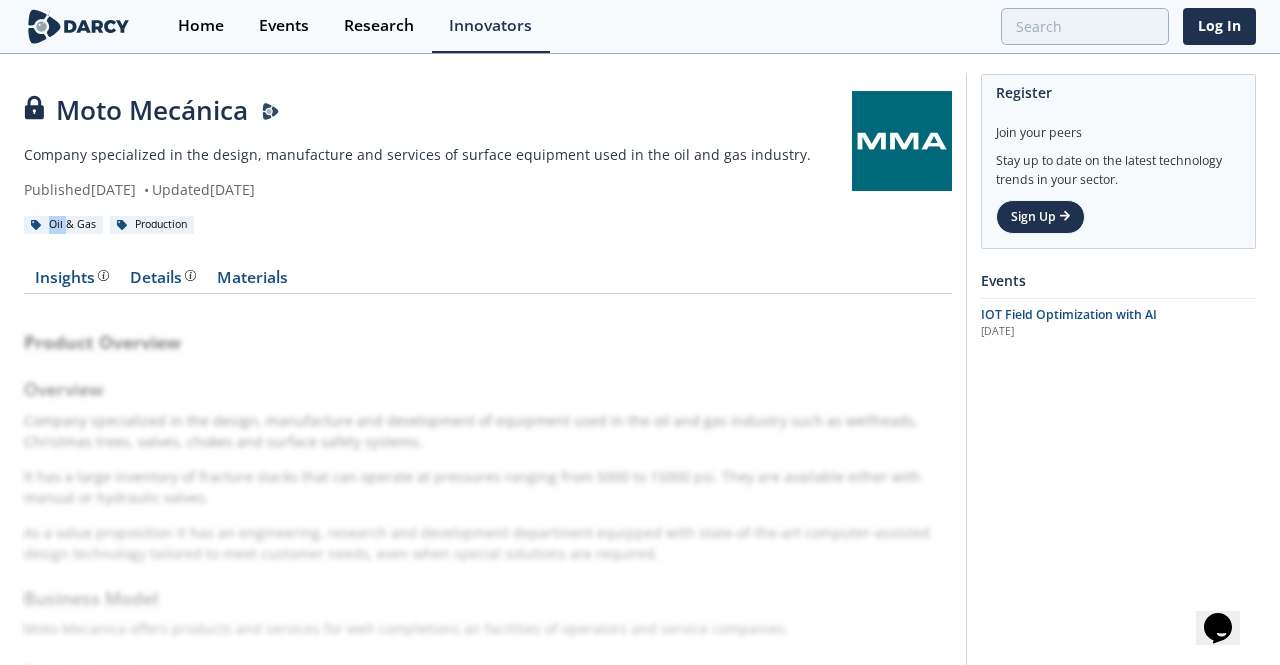 click on "Oil & Gas" at bounding box center (63, 225) 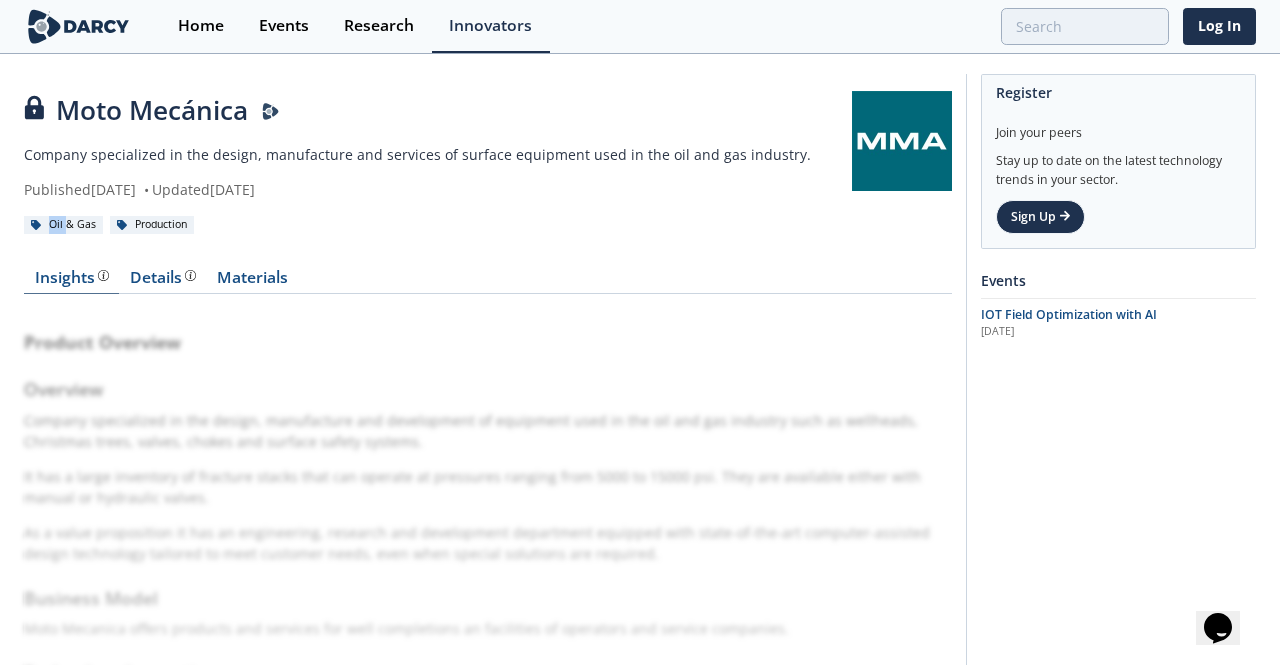 click on "Insights" at bounding box center [72, 278] 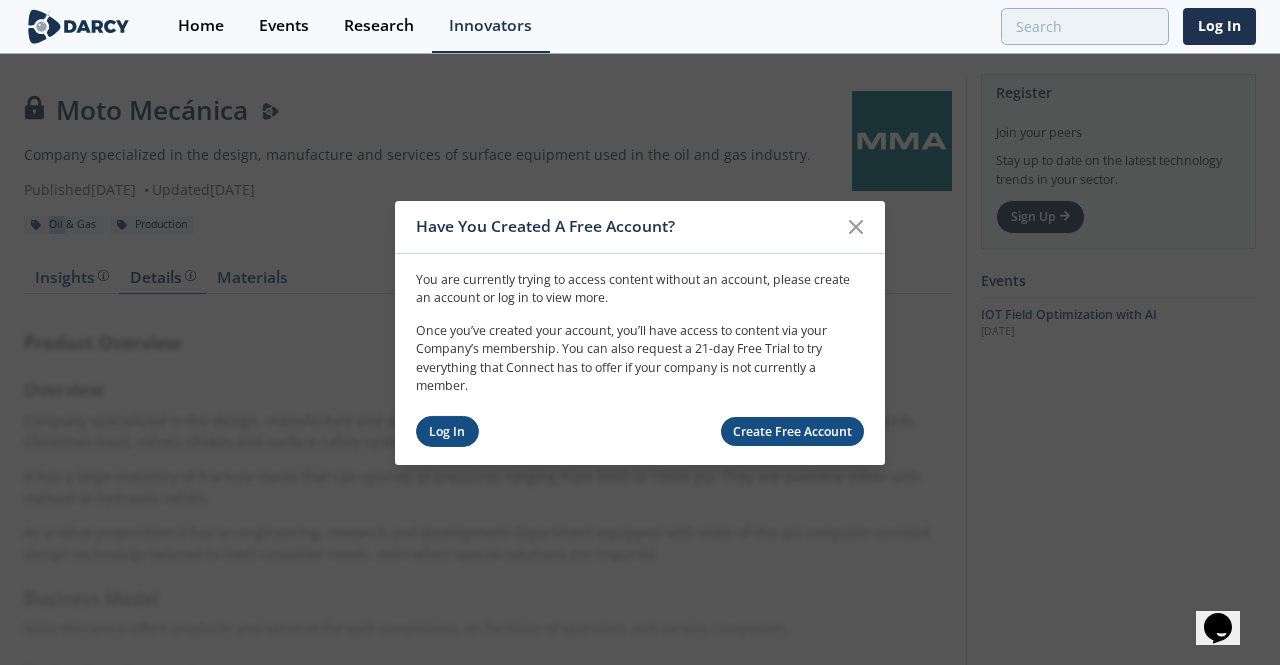 click on "Log In" at bounding box center [447, 431] 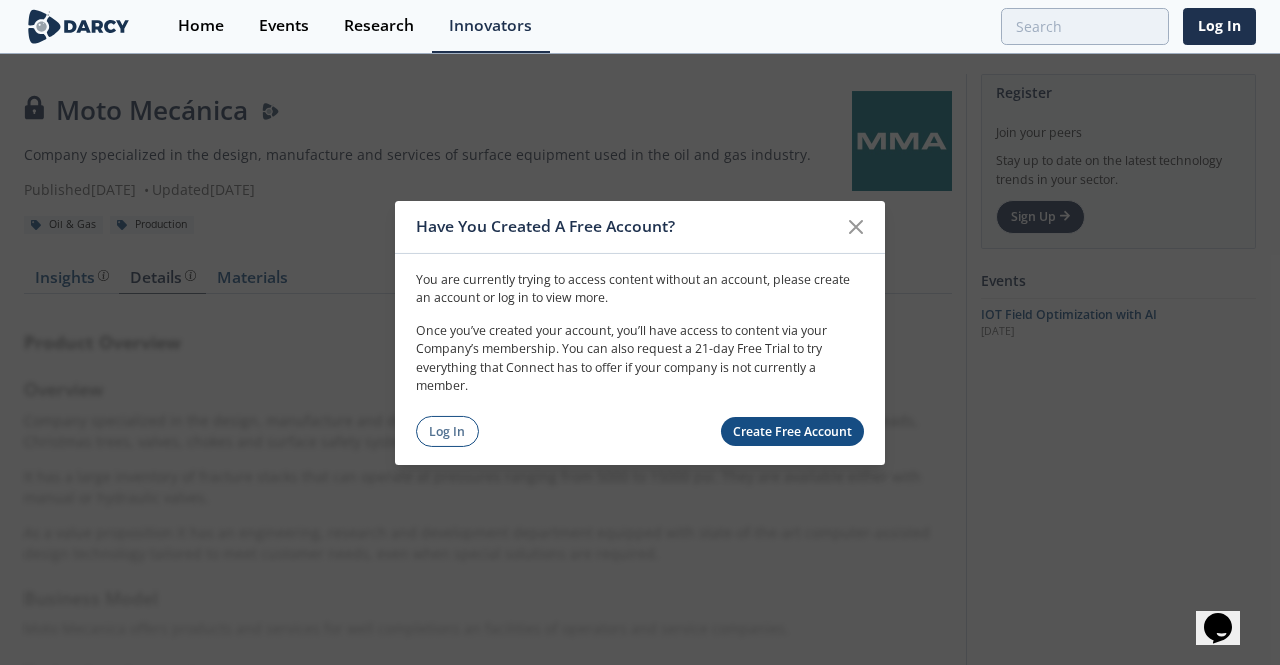 click 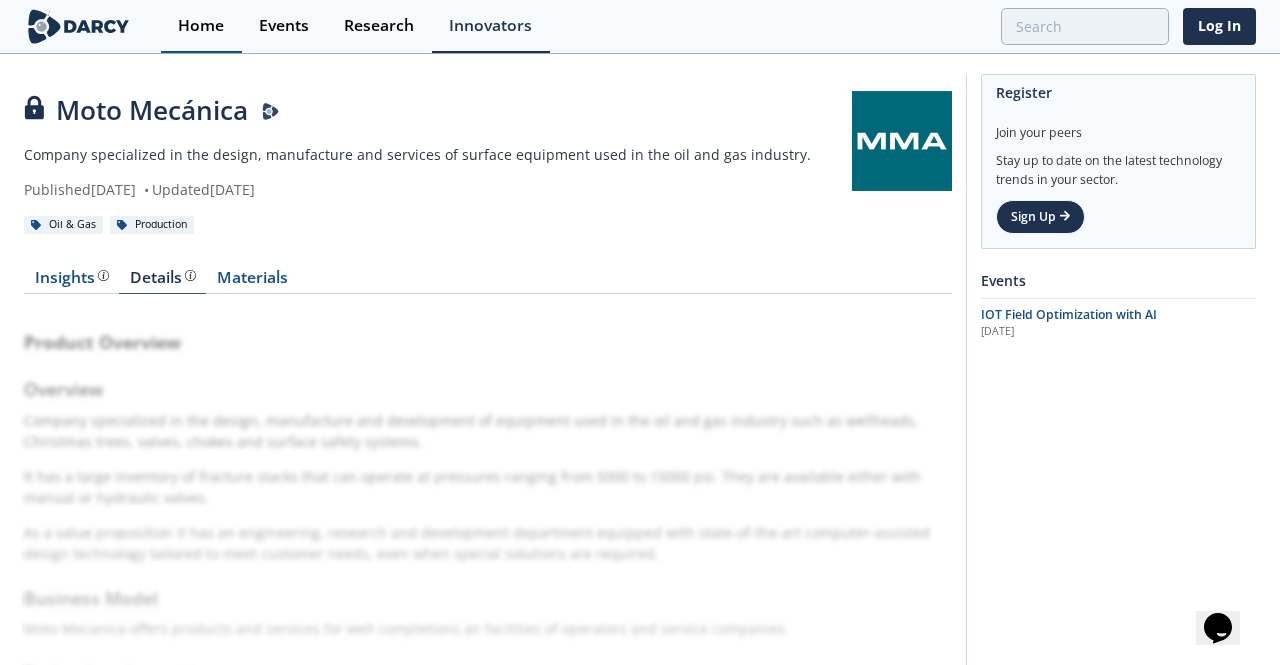 click on "Home" at bounding box center [201, 26] 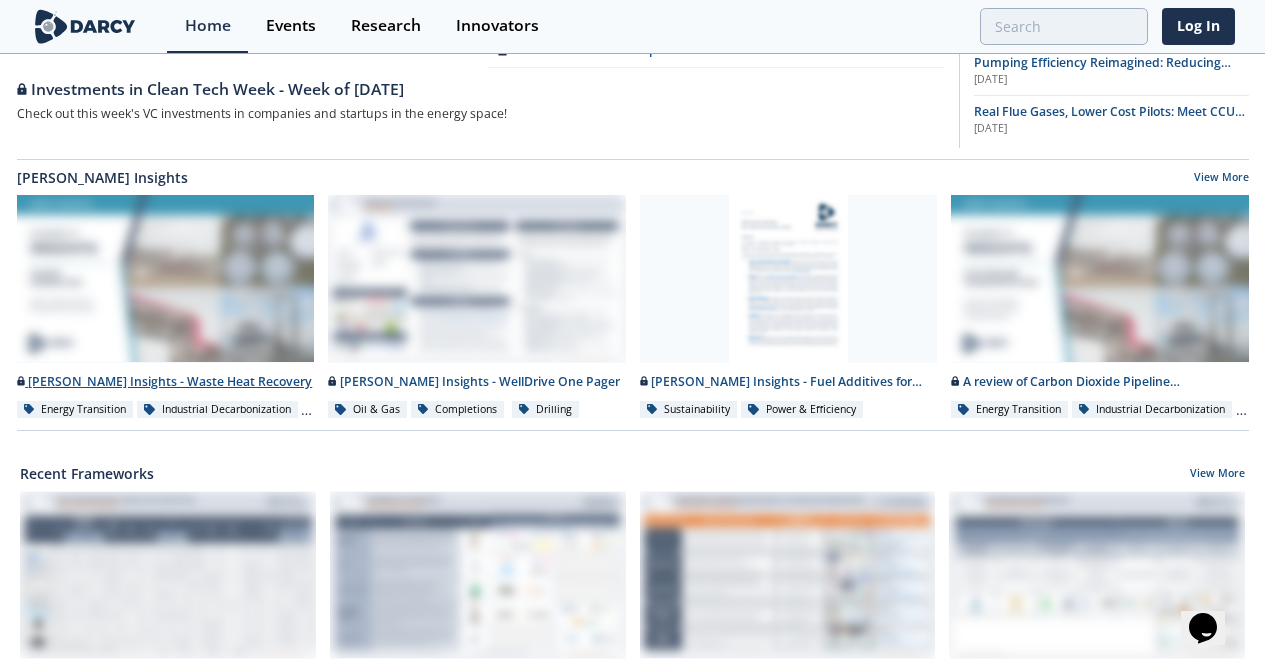 scroll, scrollTop: 400, scrollLeft: 0, axis: vertical 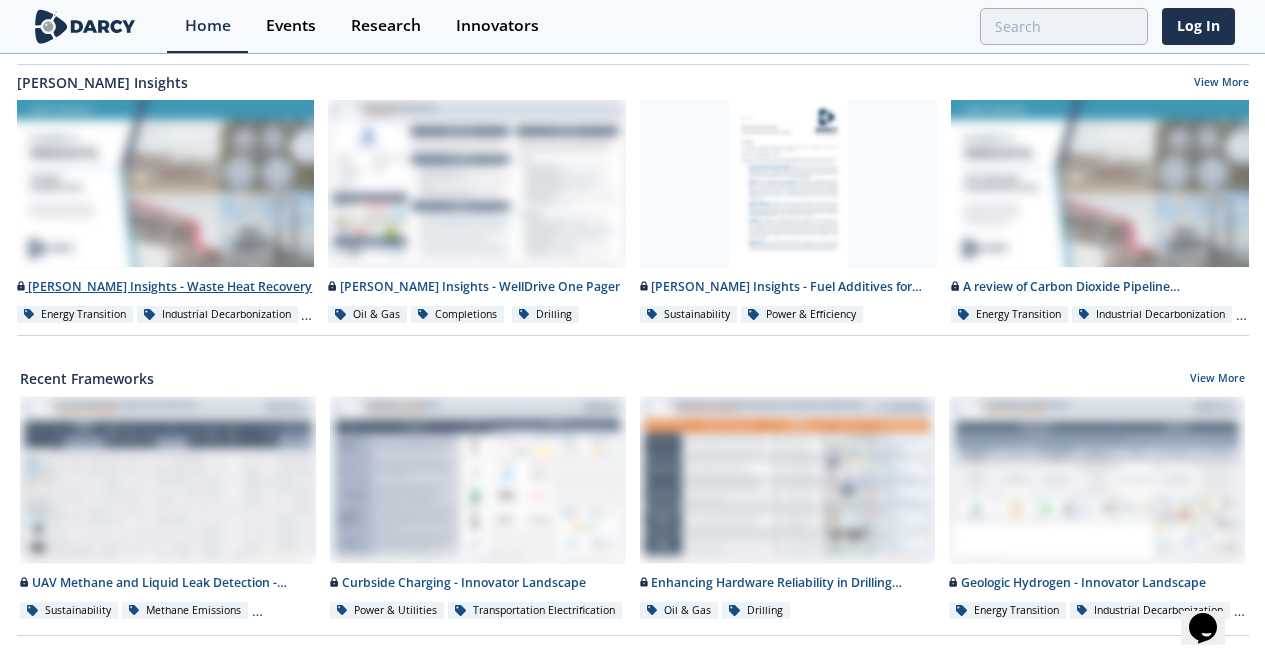 click at bounding box center [166, 184] 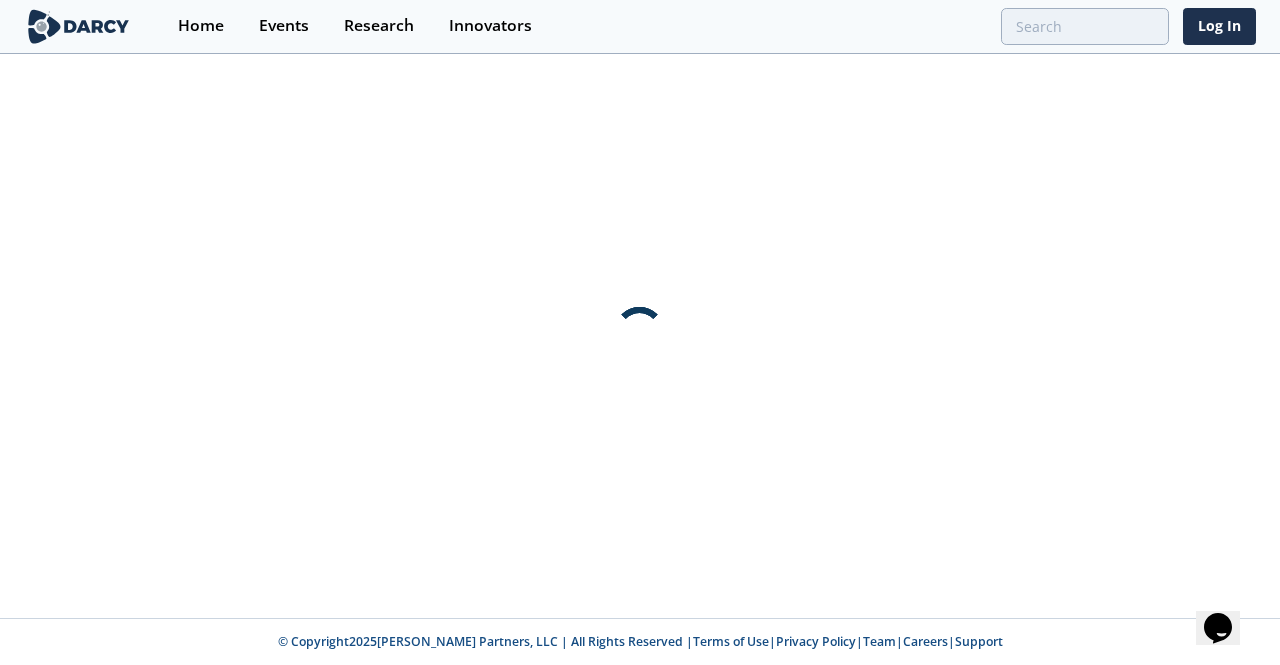 click 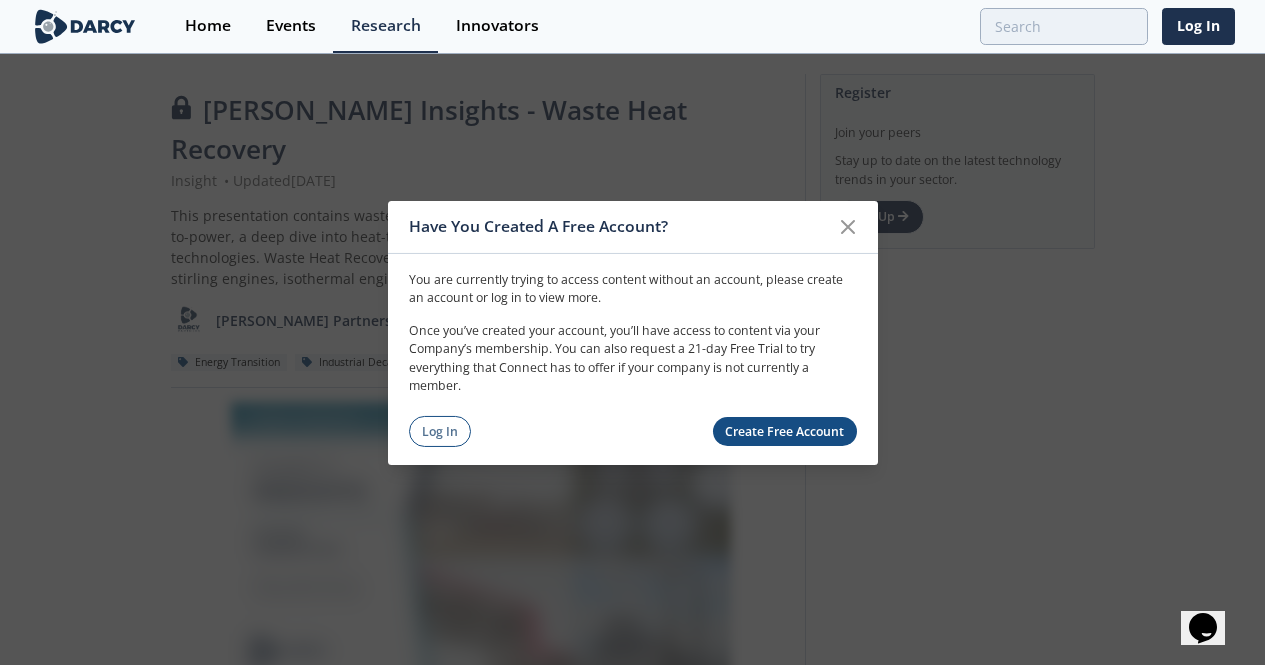 click 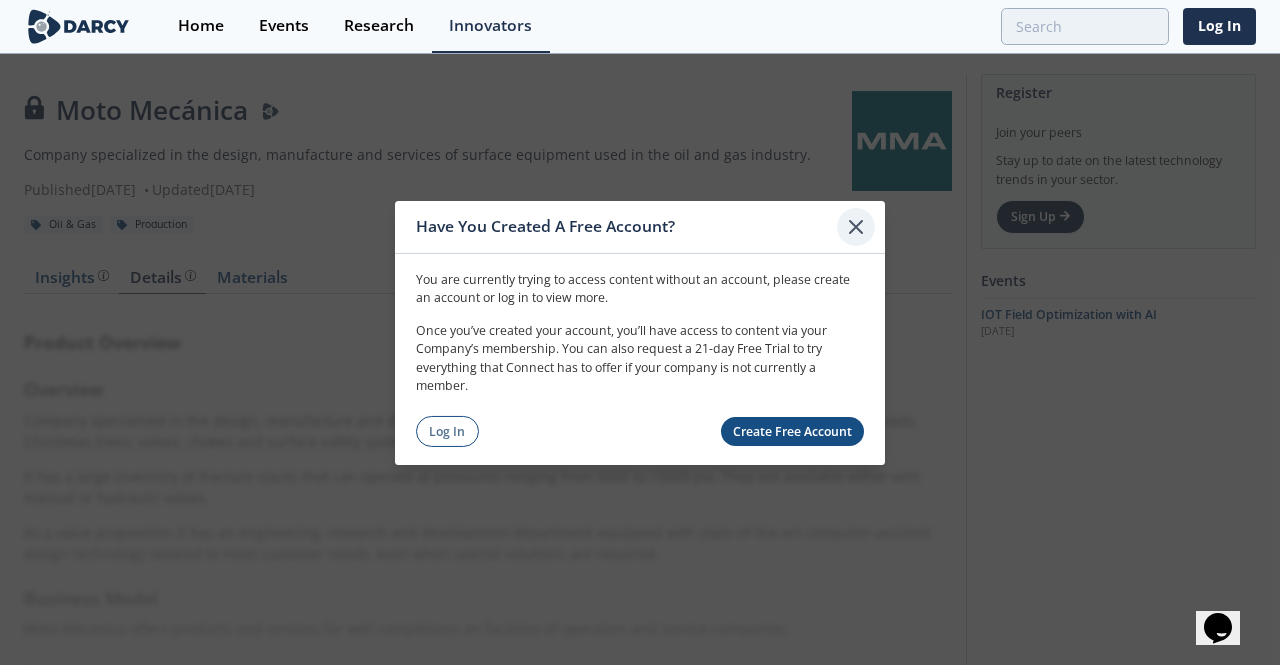 click at bounding box center [856, 226] 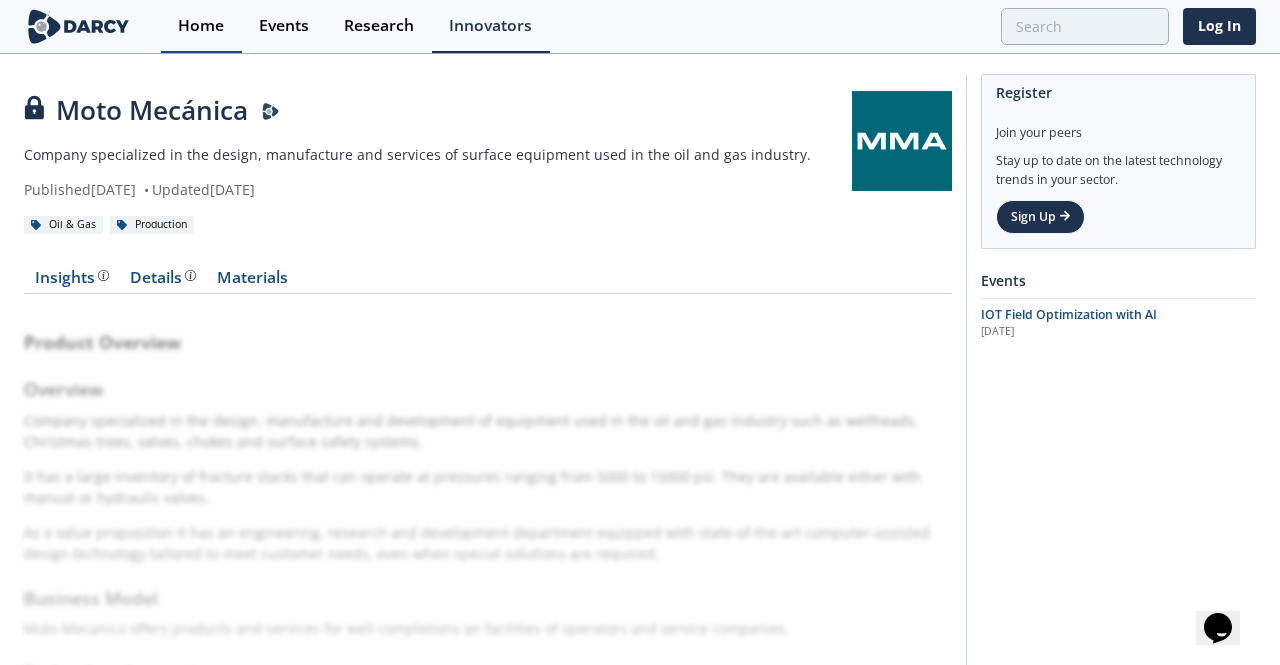 click on "Home" at bounding box center (201, 26) 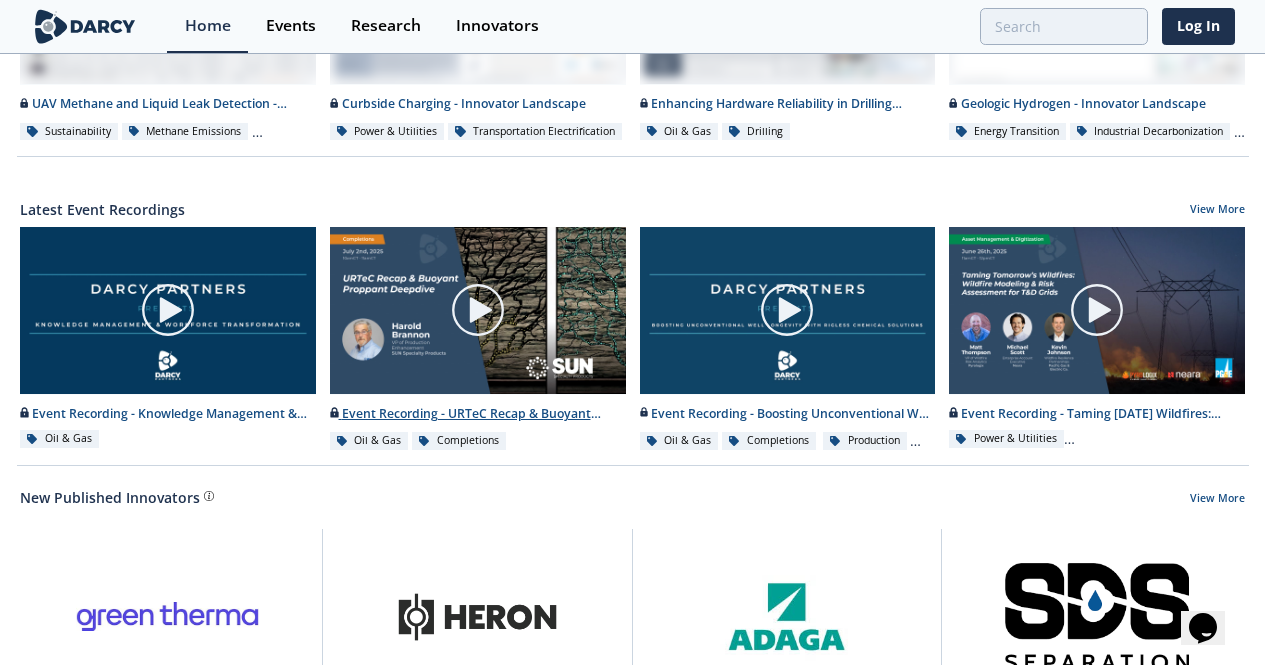 scroll, scrollTop: 914, scrollLeft: 0, axis: vertical 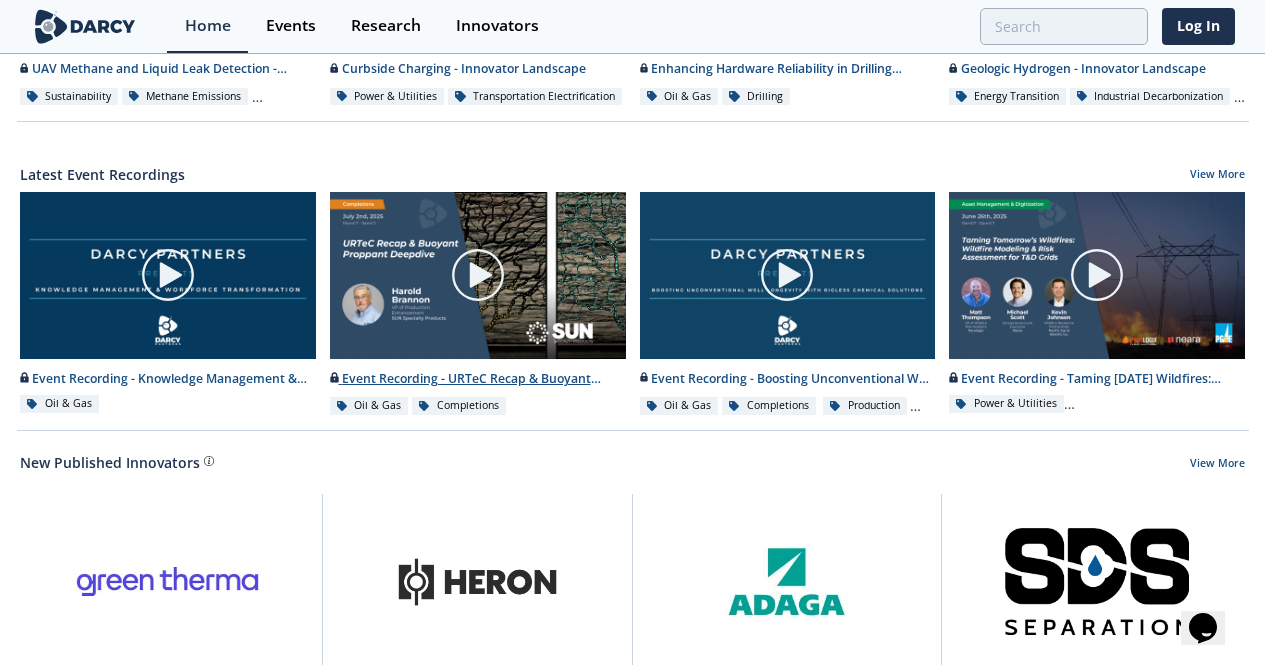 click at bounding box center (478, 275) 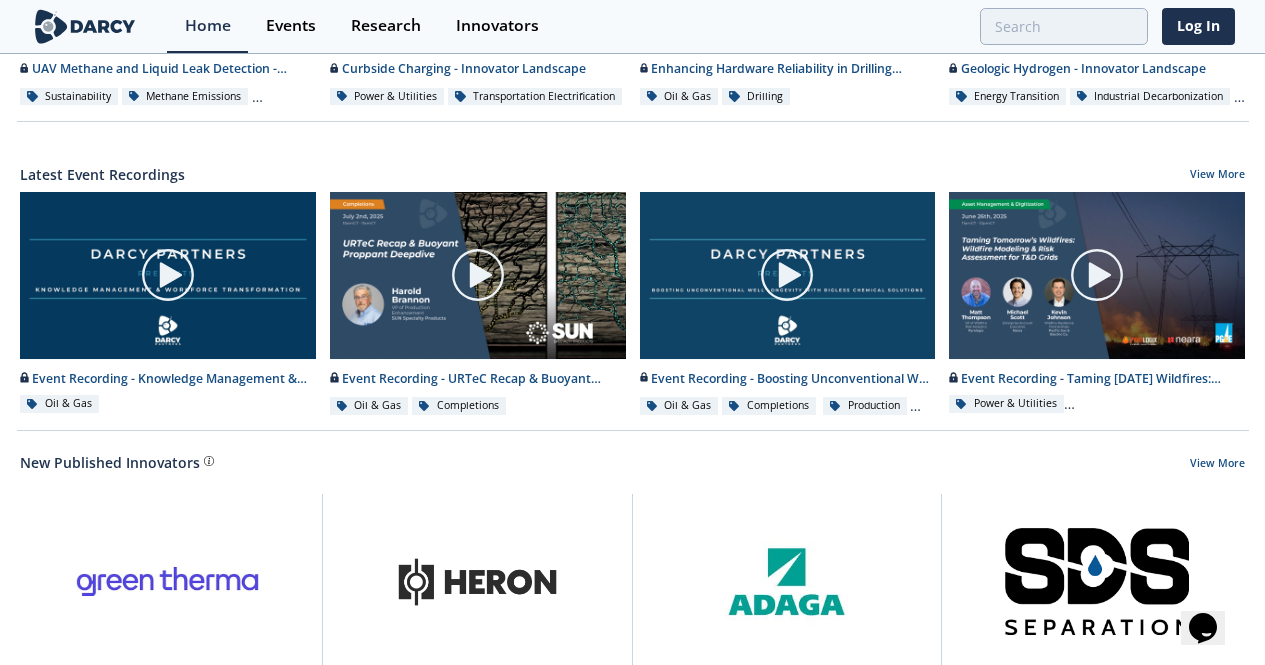 scroll, scrollTop: 0, scrollLeft: 0, axis: both 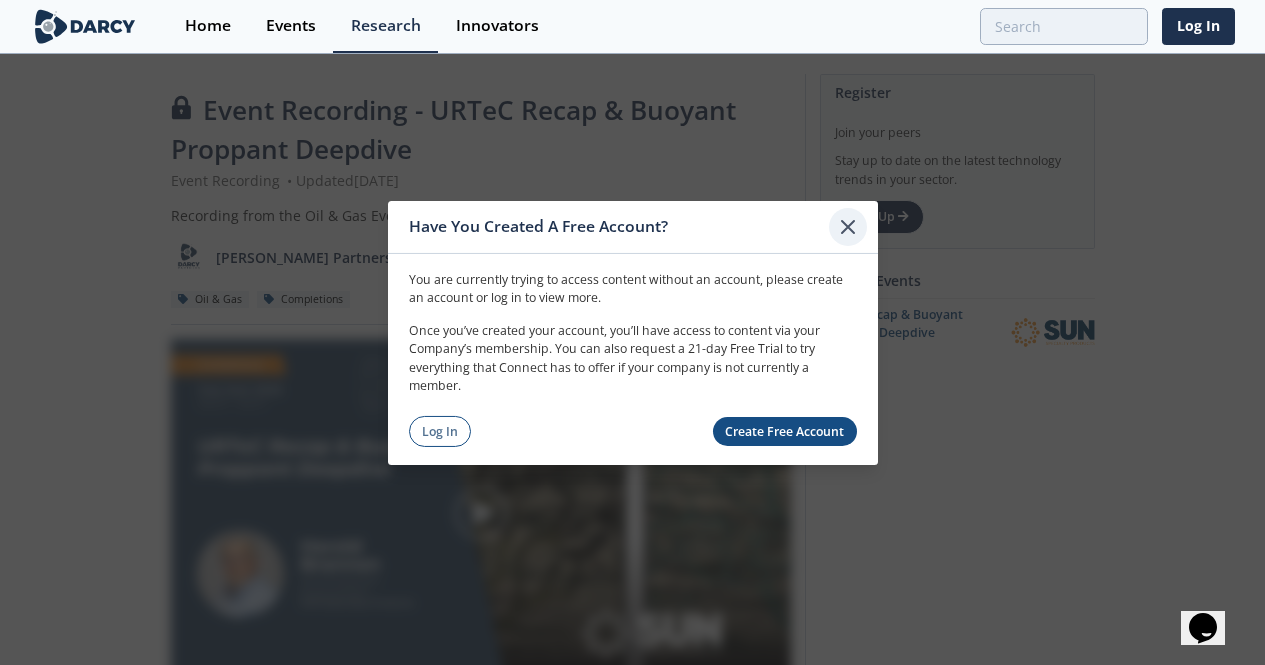 click 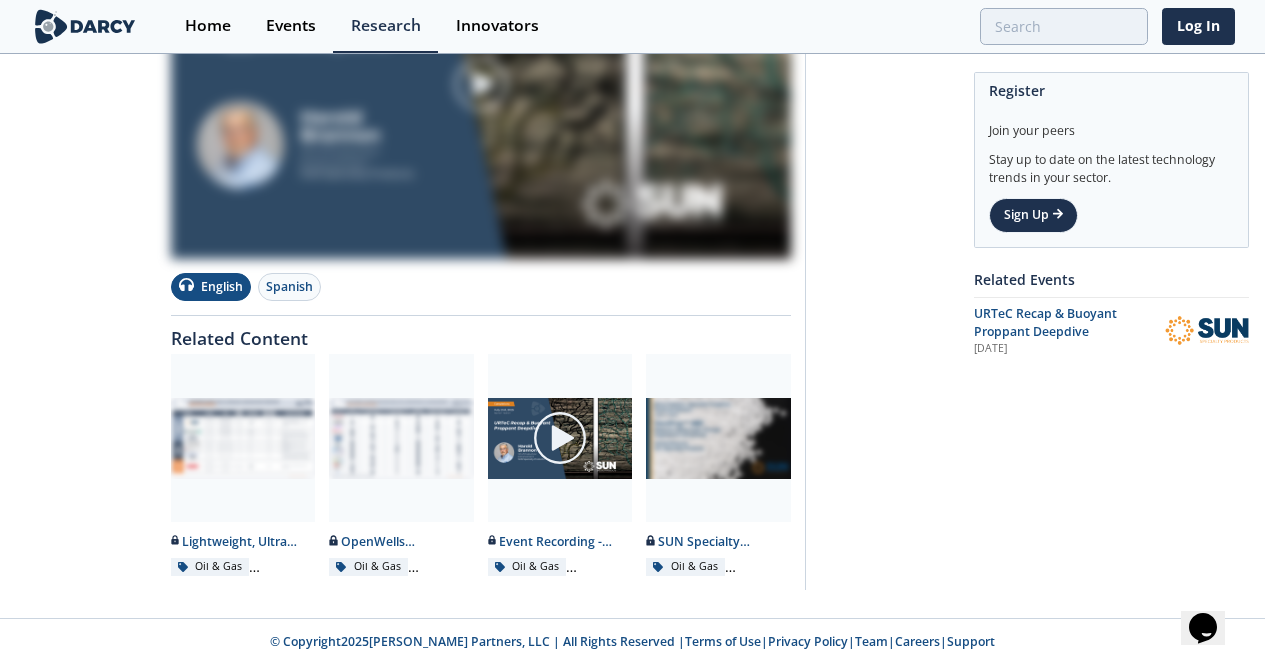 scroll, scrollTop: 566, scrollLeft: 0, axis: vertical 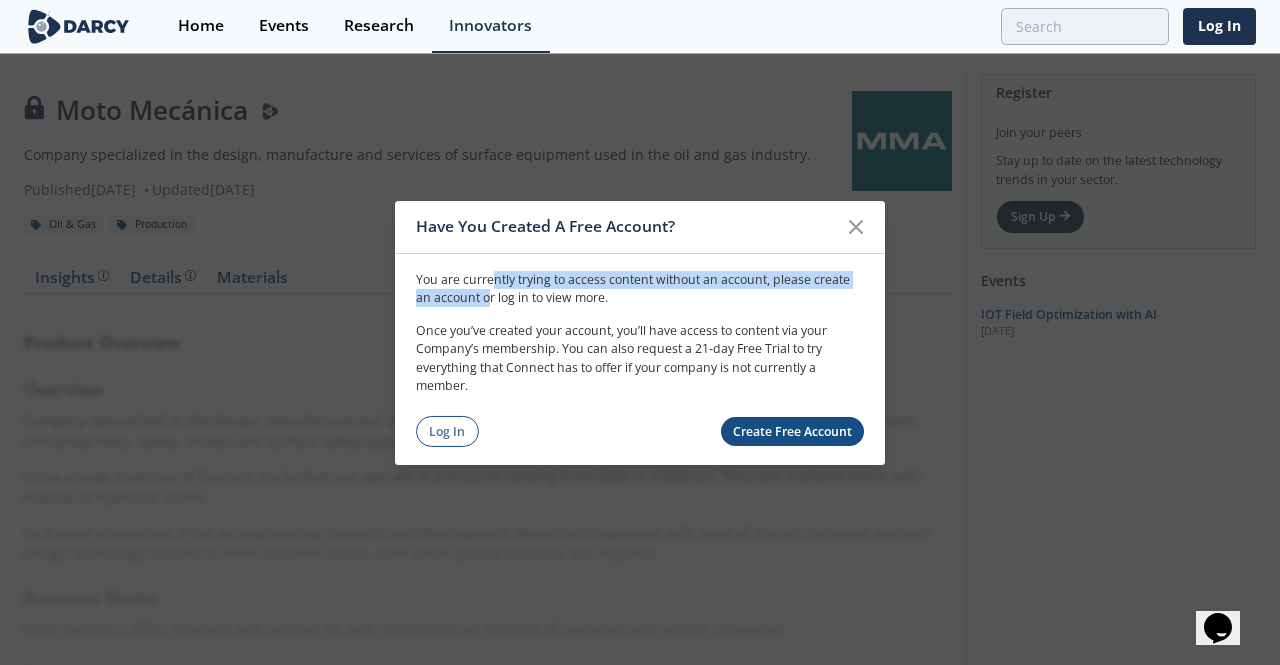 click on "Have You Created A Free Account?
You are currently trying to access content without an account, please create an account or log in to view more.
Once you’ve created your account, you’ll have access to content via your Company’s membership. You can also request a 21-day Free Trial to try everything that Connect has to offer if your company is not currently a member.
Log In
Create Free Account" at bounding box center [640, 332] 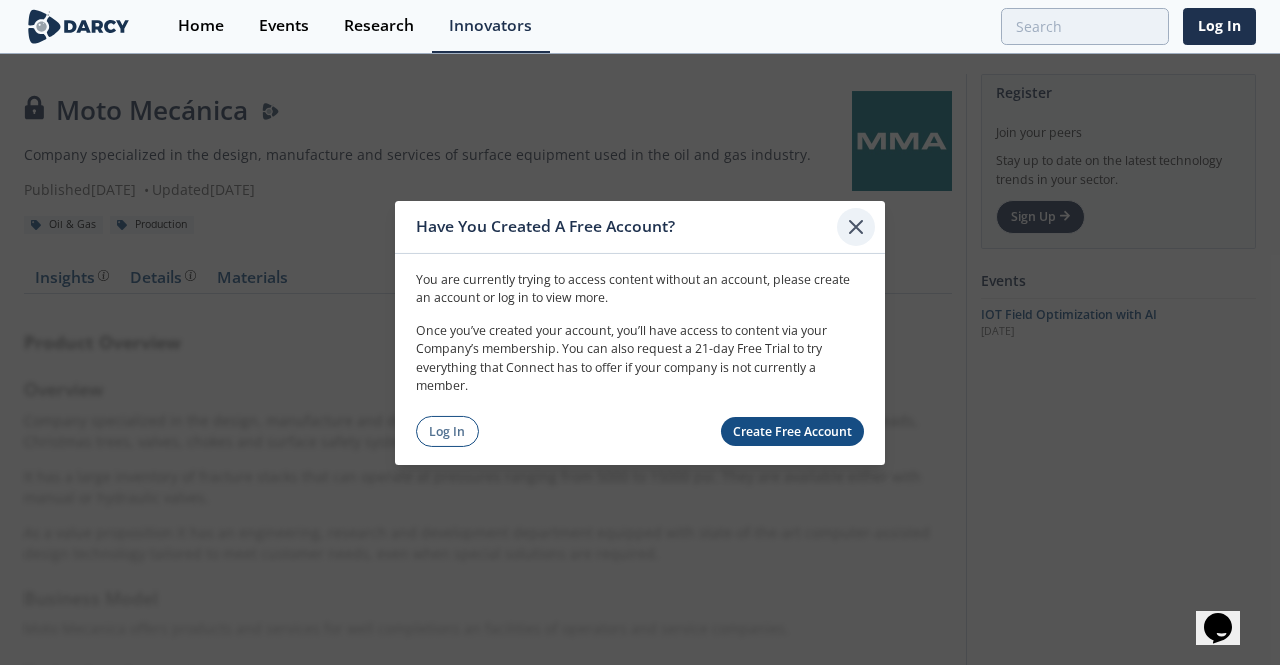 click 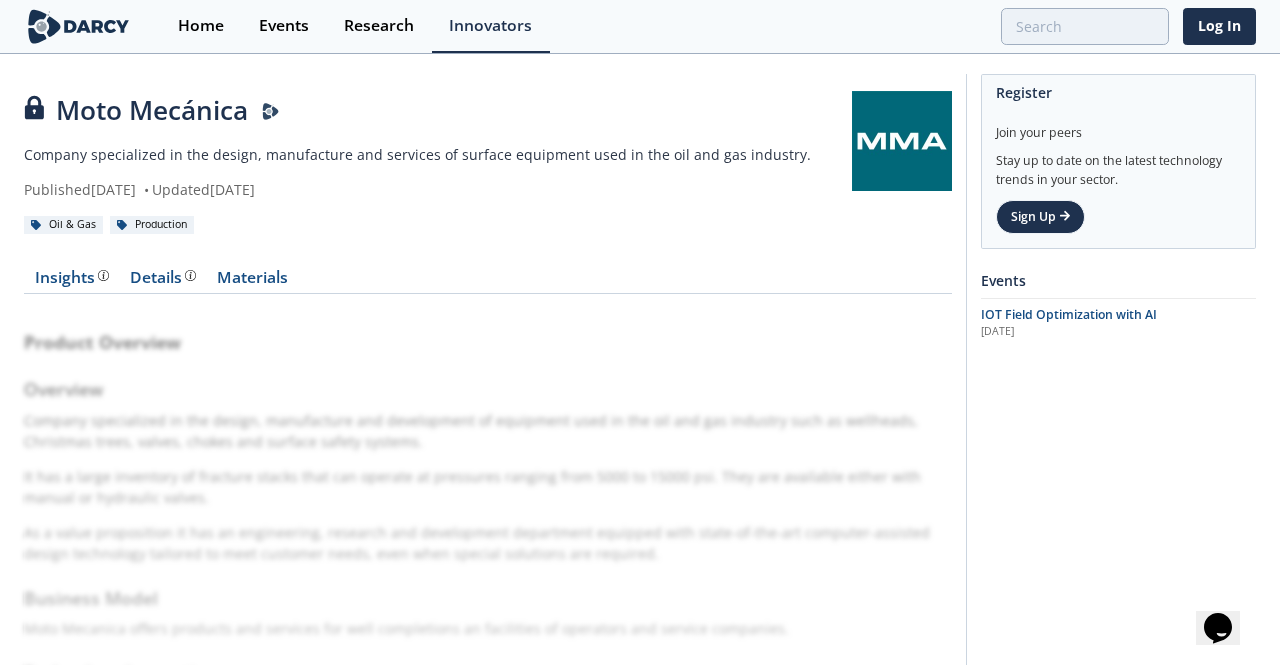 click on "Product Overview
Overview
Company specialized in the design, manufacture and development of equipment used in the oil and gas industry such as wellheads, Christmas trees, valves, chokes and surface safety systems.
It has a large inventory of fracture stacks that can operate at pressures ranging from 5000 to 15000 psi. They are available either with manual or hydraulic valves.
As a value proposition it has an engineering, research and development department equipped with state-of-the-art computer-assisted design technology tailored to meet customer needs, even when special solutions are required.
Business Model
Moto Mecanica offers products and services for well completions an facilities of operators and service companies.
Technology Innovations
It's design achieves:
Significantly reduced assembly and disassembly times" 